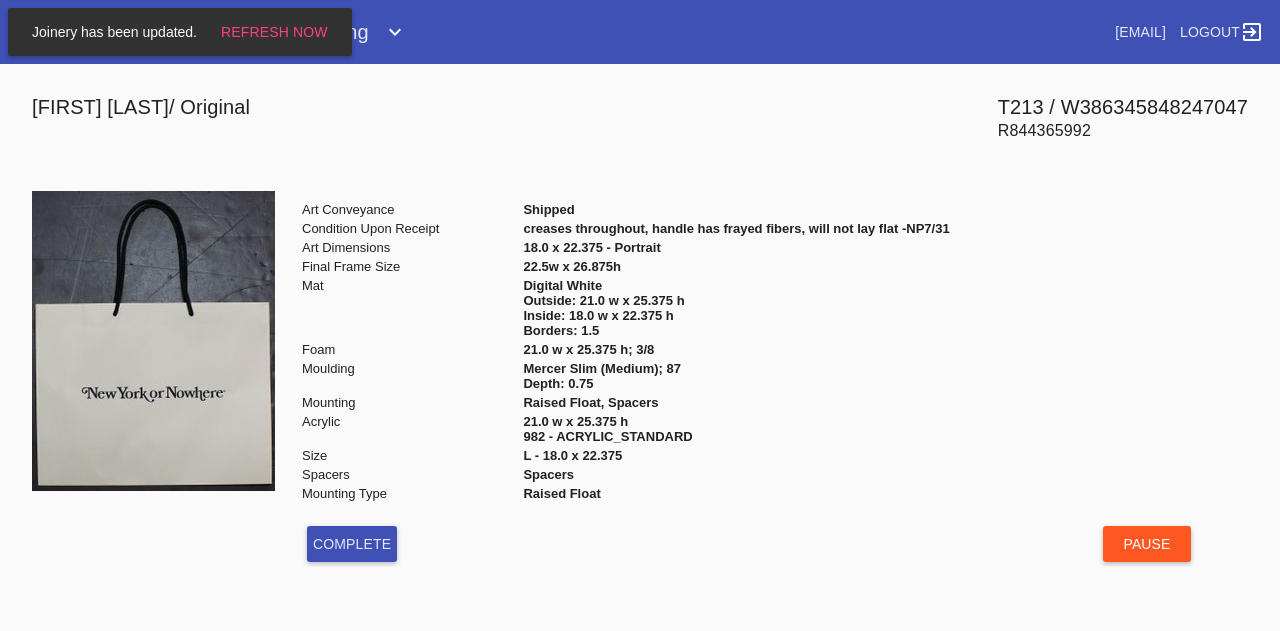 scroll, scrollTop: 0, scrollLeft: 0, axis: both 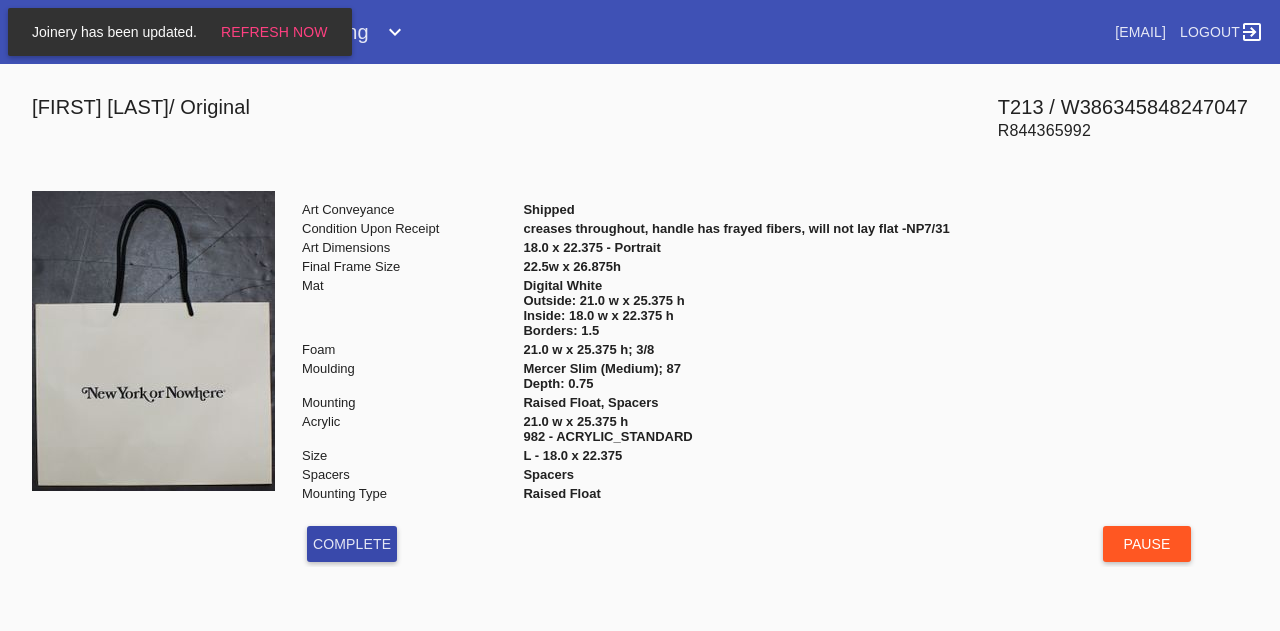 click on "Complete" at bounding box center (352, 544) 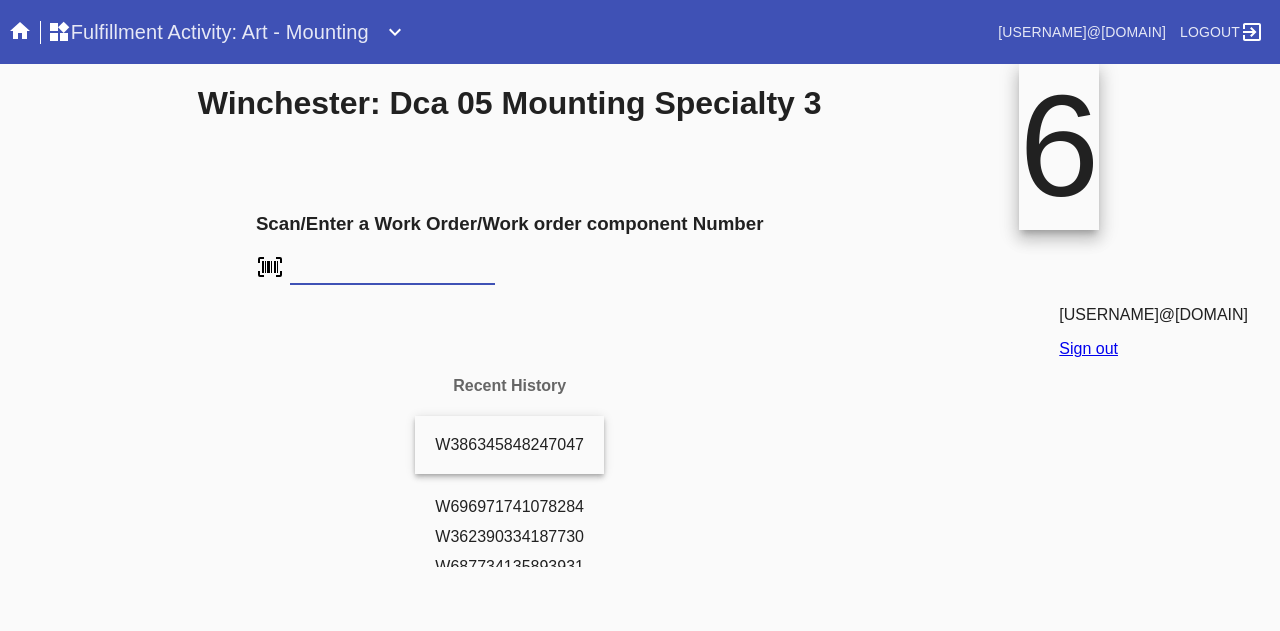 scroll, scrollTop: 0, scrollLeft: 0, axis: both 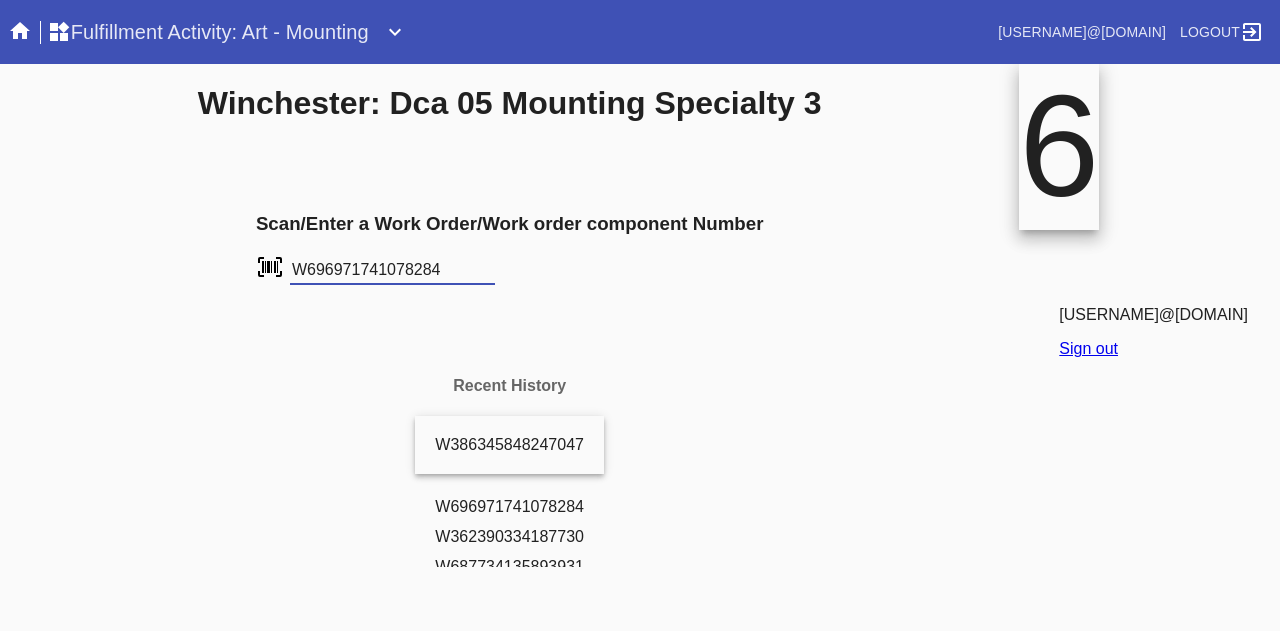 type on "W696971741078284" 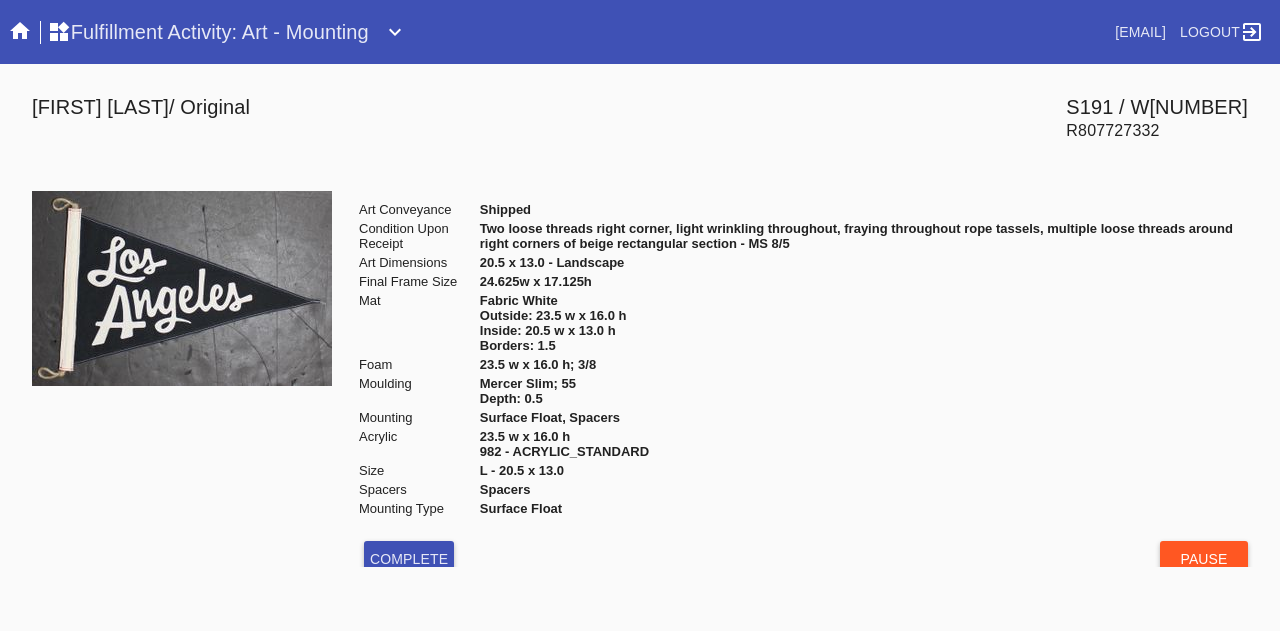 scroll, scrollTop: 0, scrollLeft: 0, axis: both 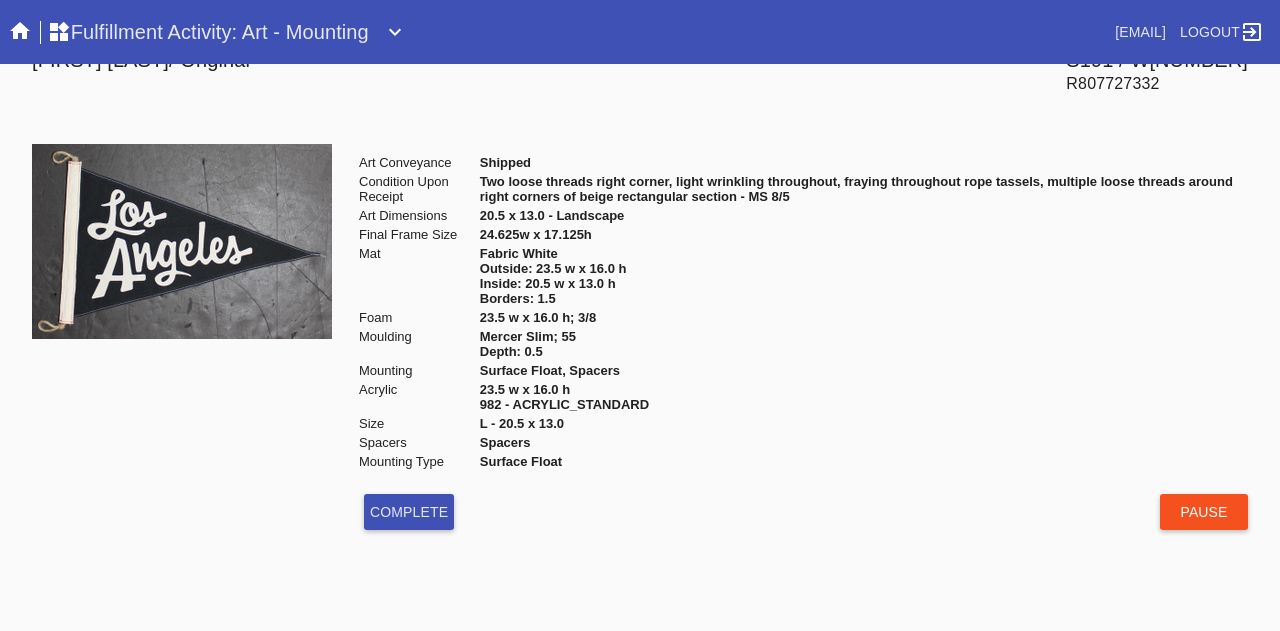 click on "Pause" at bounding box center [1204, 512] 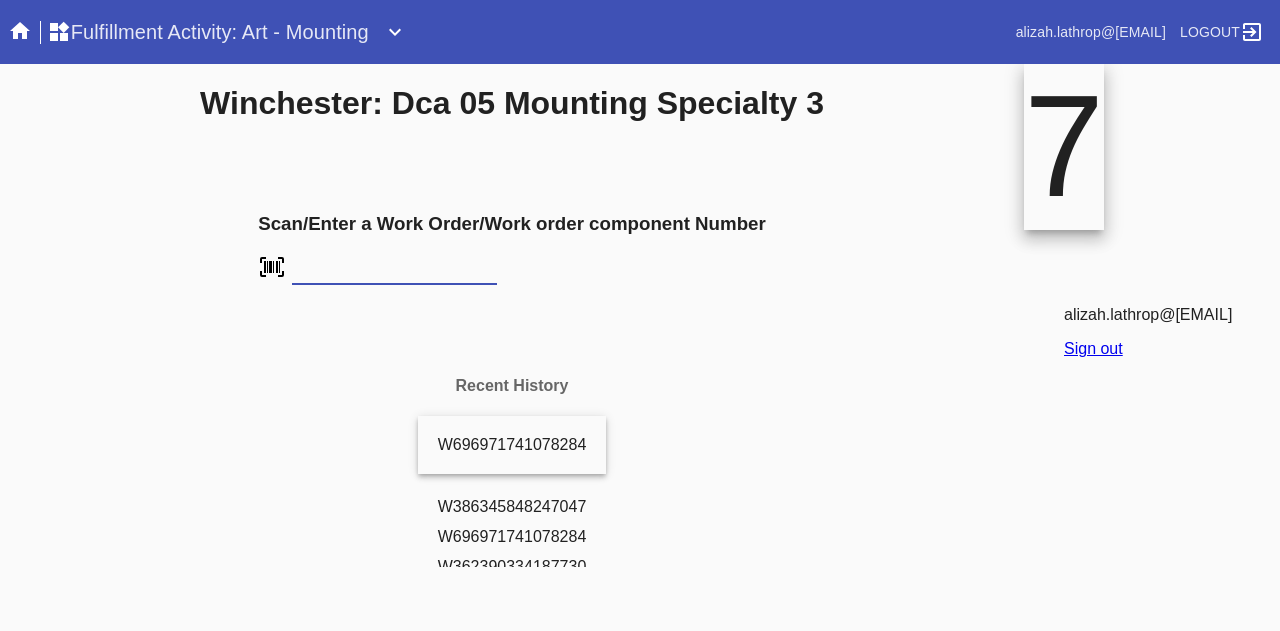 scroll, scrollTop: 0, scrollLeft: 0, axis: both 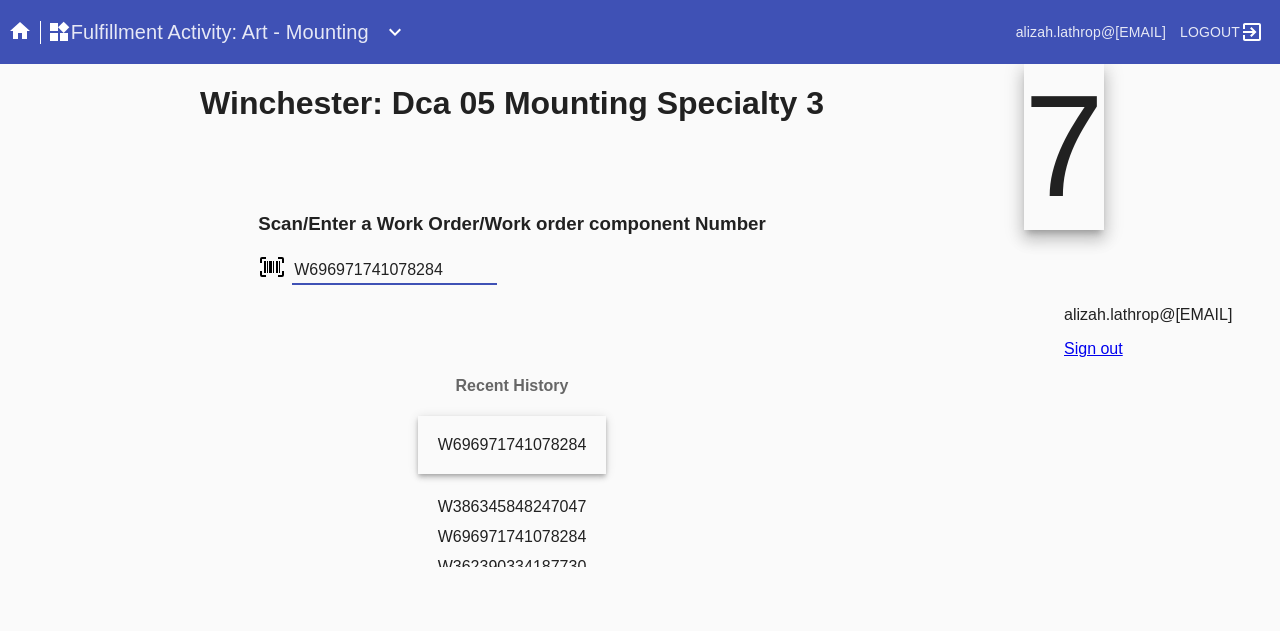 type on "W696971741078284" 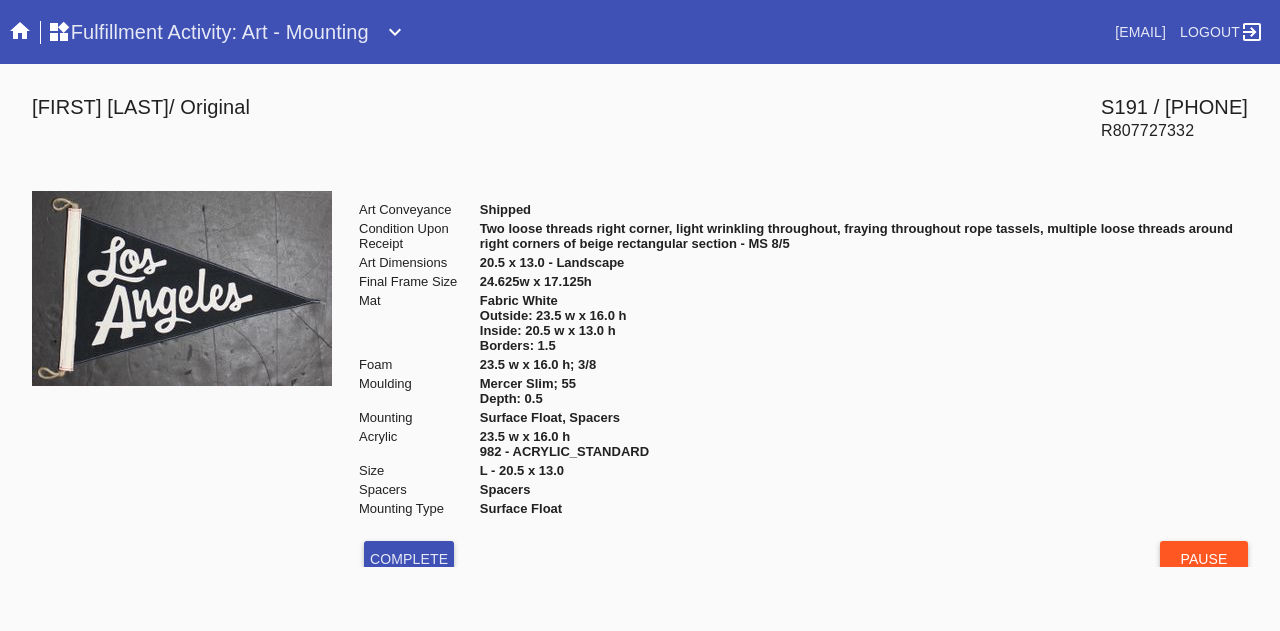 scroll, scrollTop: 0, scrollLeft: 0, axis: both 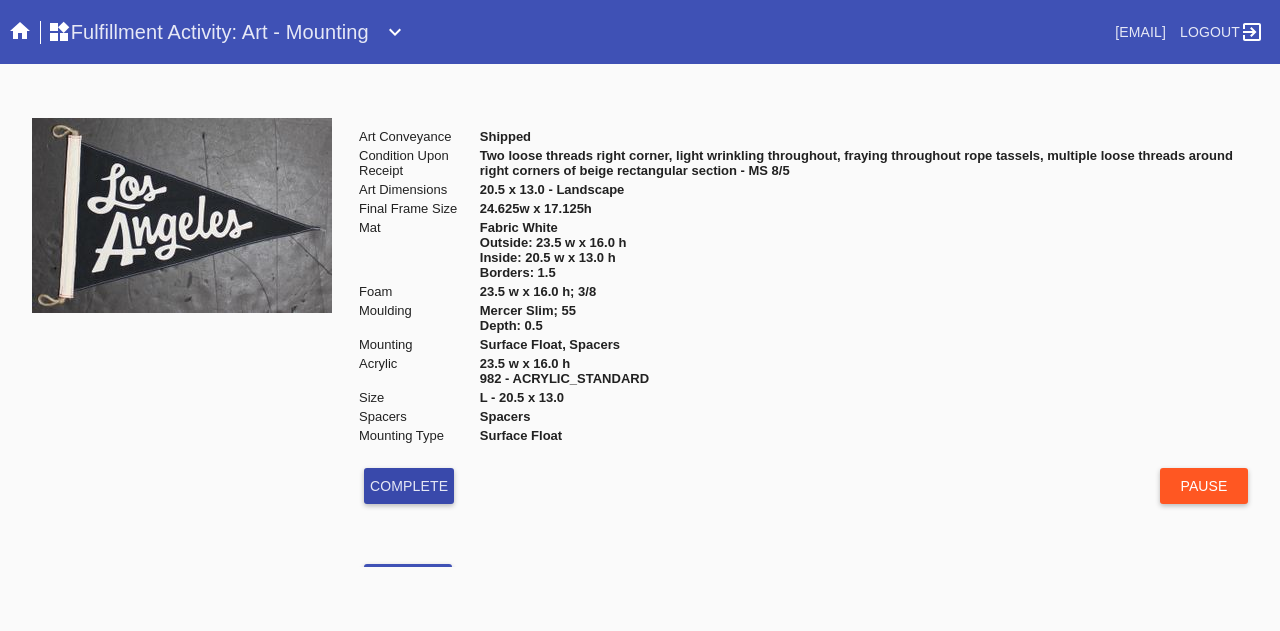 click on "Complete" at bounding box center (409, 486) 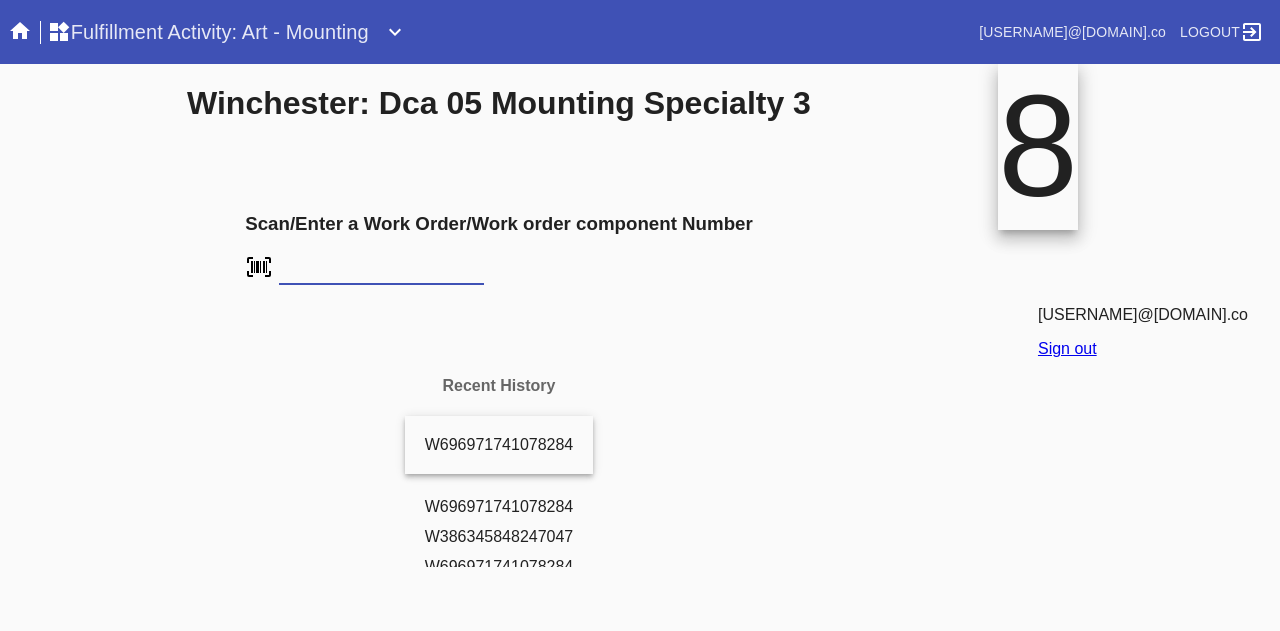 scroll, scrollTop: 0, scrollLeft: 0, axis: both 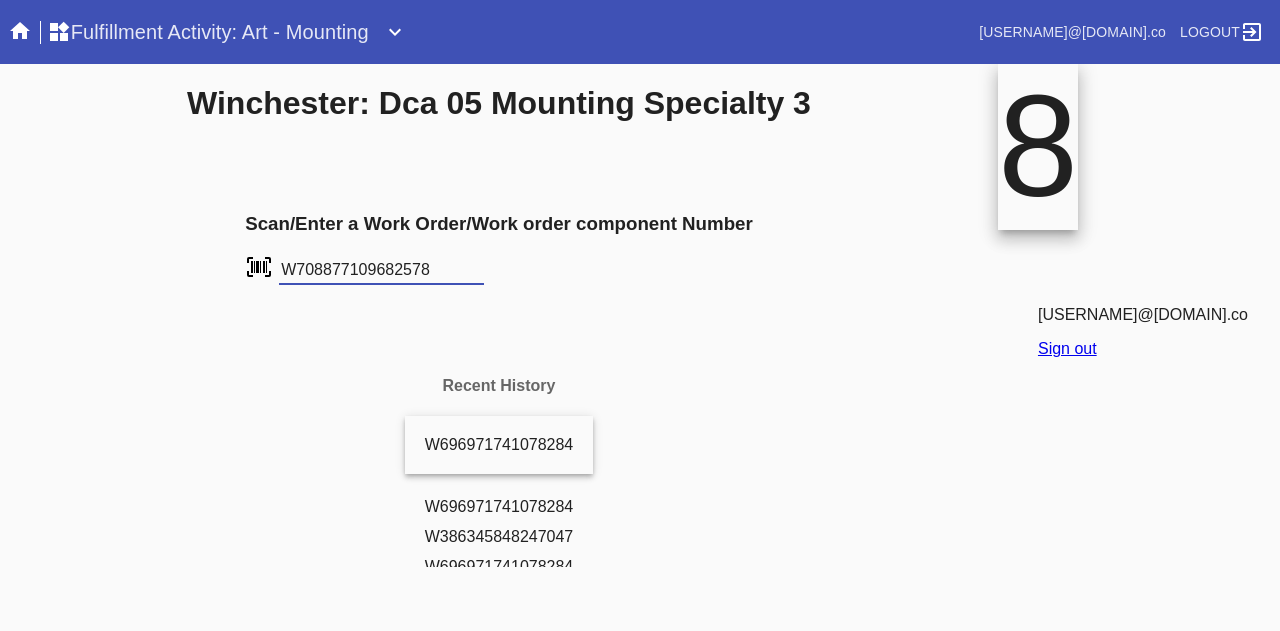 type on "W708877109682578" 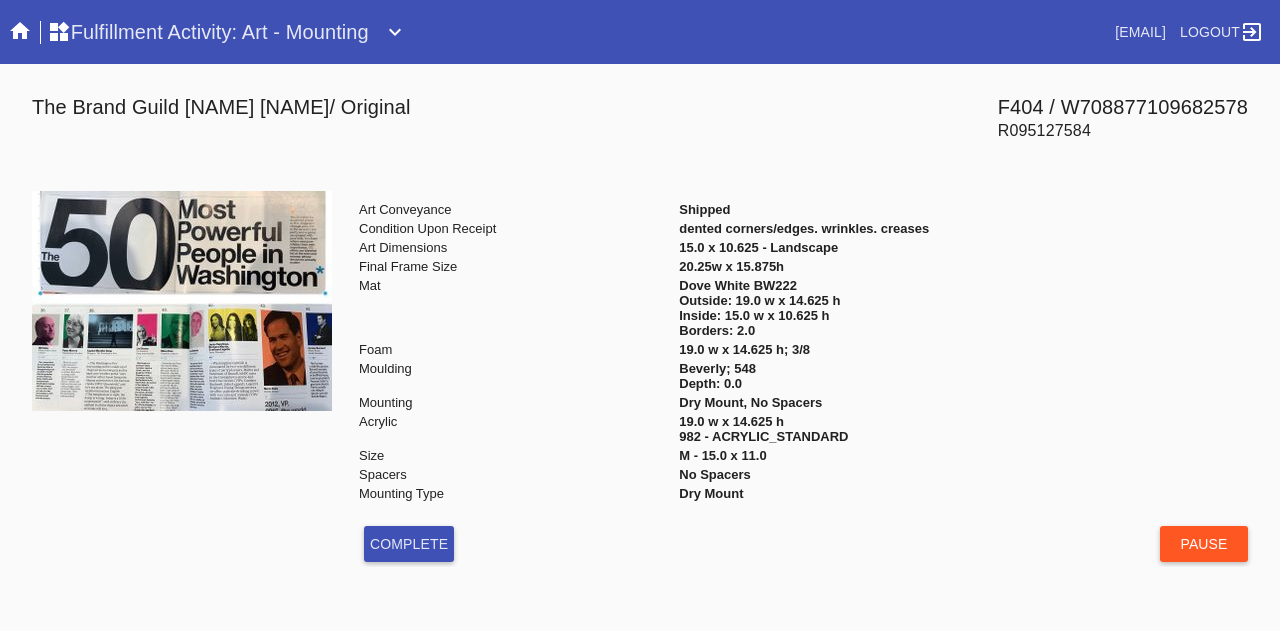 scroll, scrollTop: 0, scrollLeft: 0, axis: both 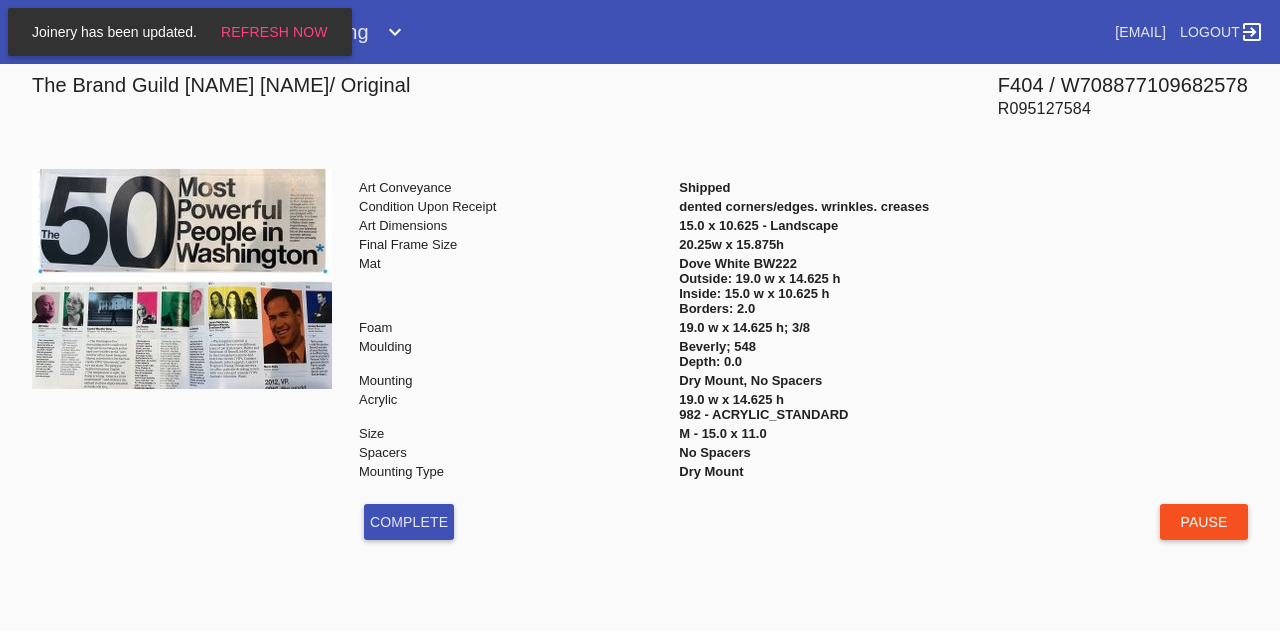 click on "Pause" at bounding box center [1204, 522] 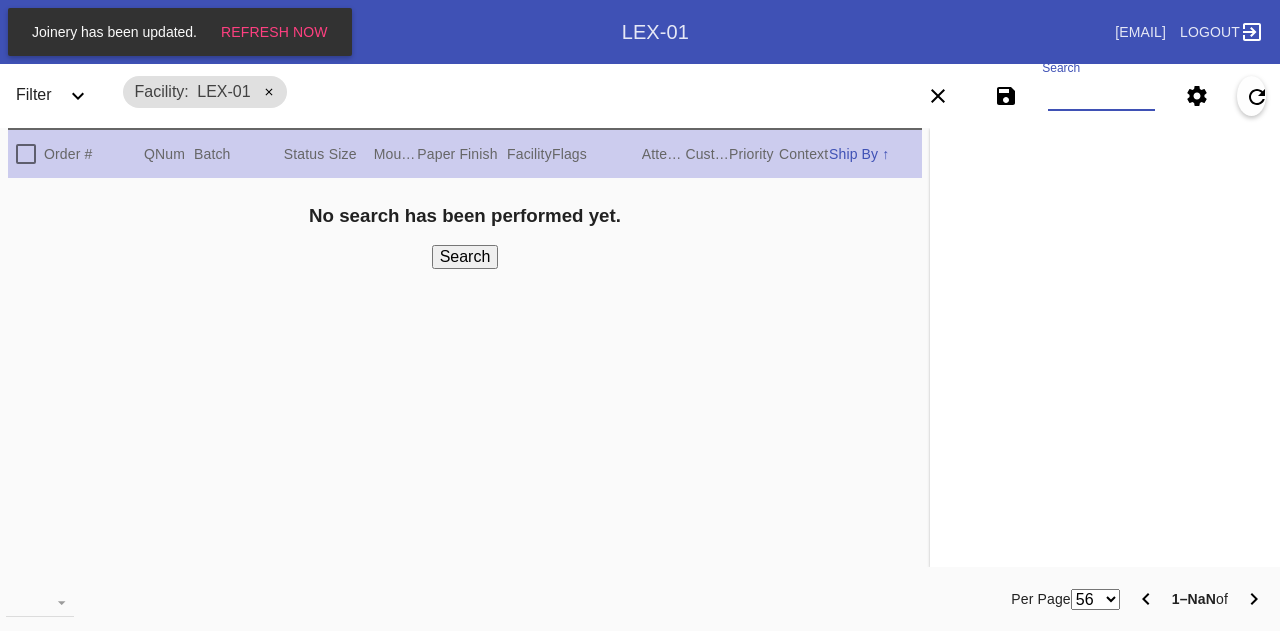 scroll, scrollTop: 0, scrollLeft: 0, axis: both 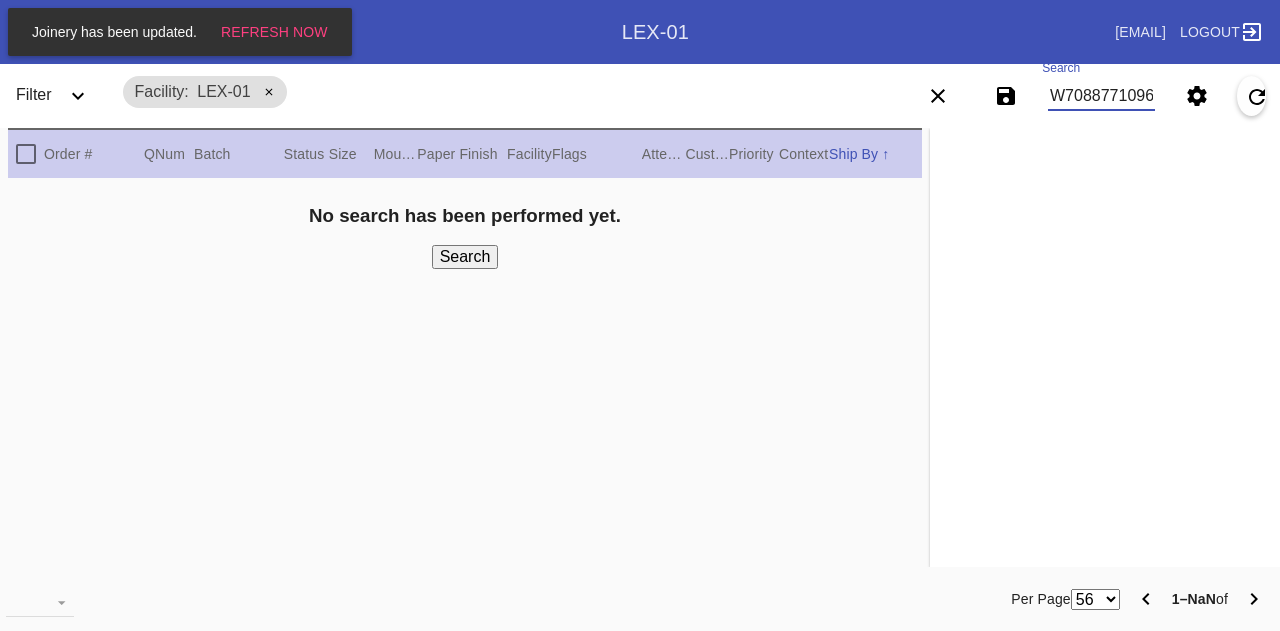type on "W708877109682578" 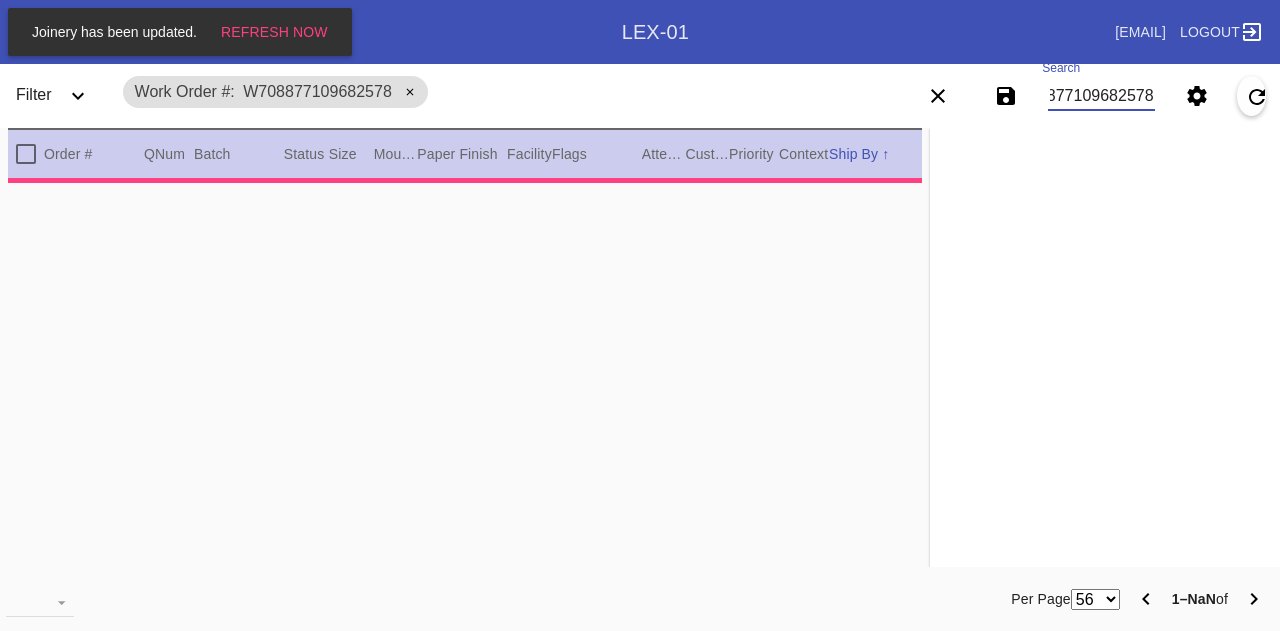 type on "2.0" 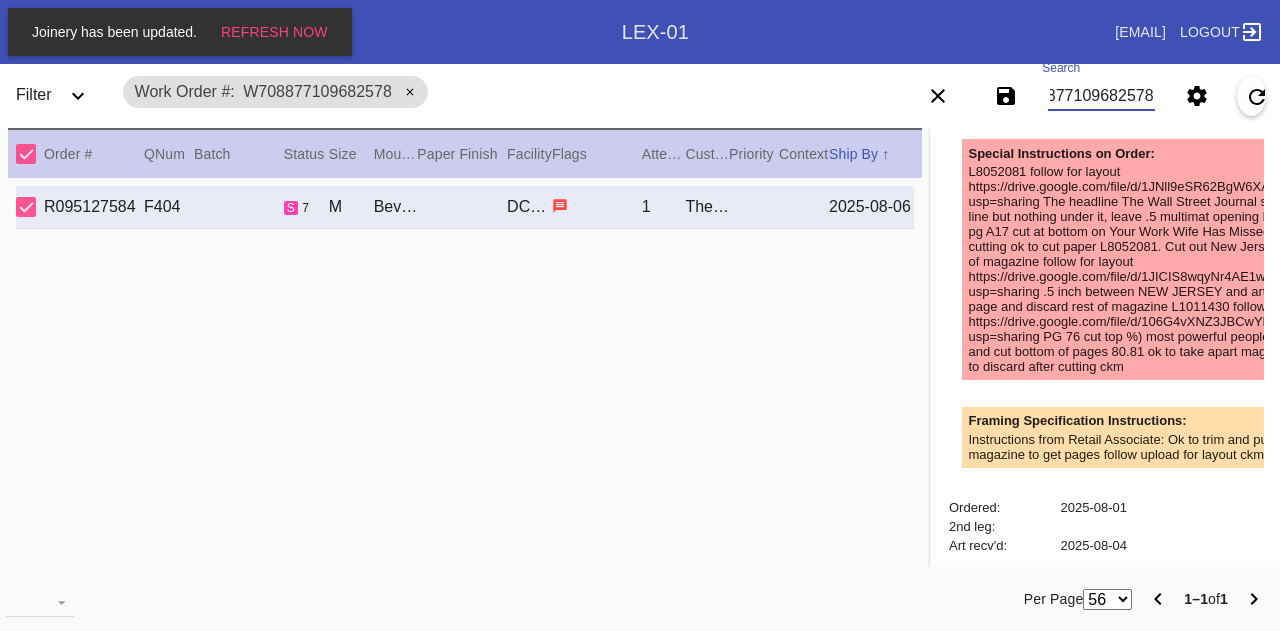 scroll, scrollTop: 666, scrollLeft: 0, axis: vertical 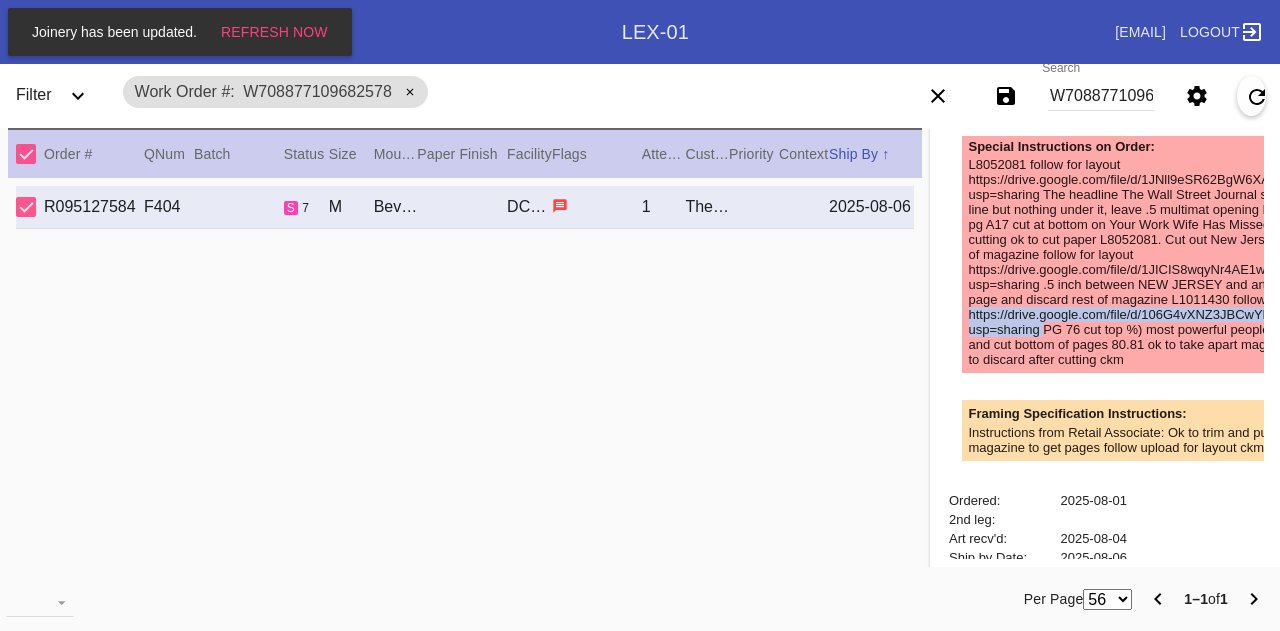 drag, startPoint x: 1027, startPoint y: 339, endPoint x: 950, endPoint y: 325, distance: 78.26238 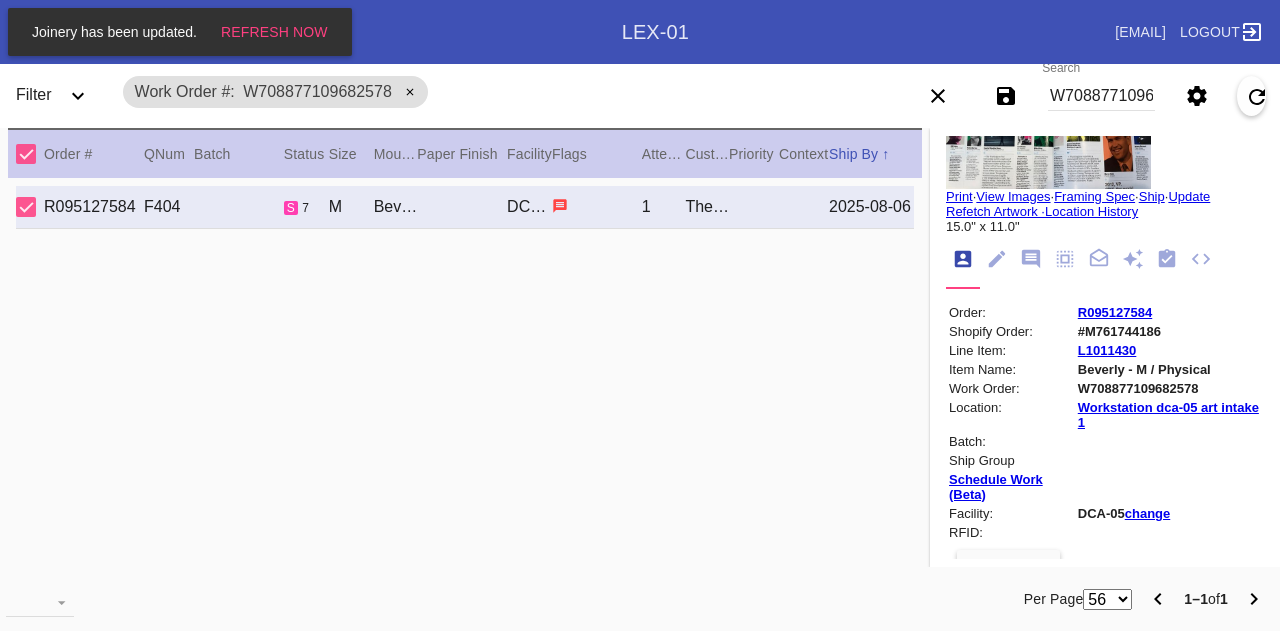 scroll, scrollTop: 0, scrollLeft: 0, axis: both 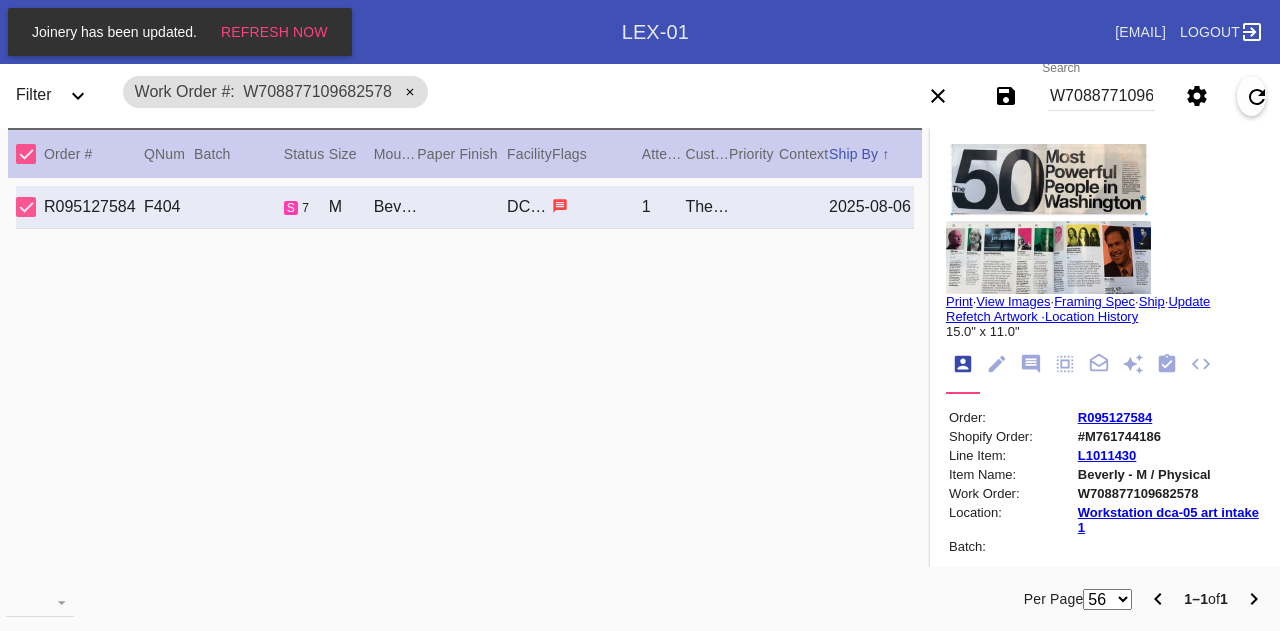 click on "Order #  QNum Batch  Status
Size
↑
↓
Moulding / Mat Paper Finish  Facility Flags Attempt Customer
Priority
↑
↓
Context
Ship By
↑
↓
R095127584 F404 s   7 M Beverly / Dove White DCA-05 1 The Brand Guild Barbara Martin
2025-08-06" at bounding box center [465, 347] 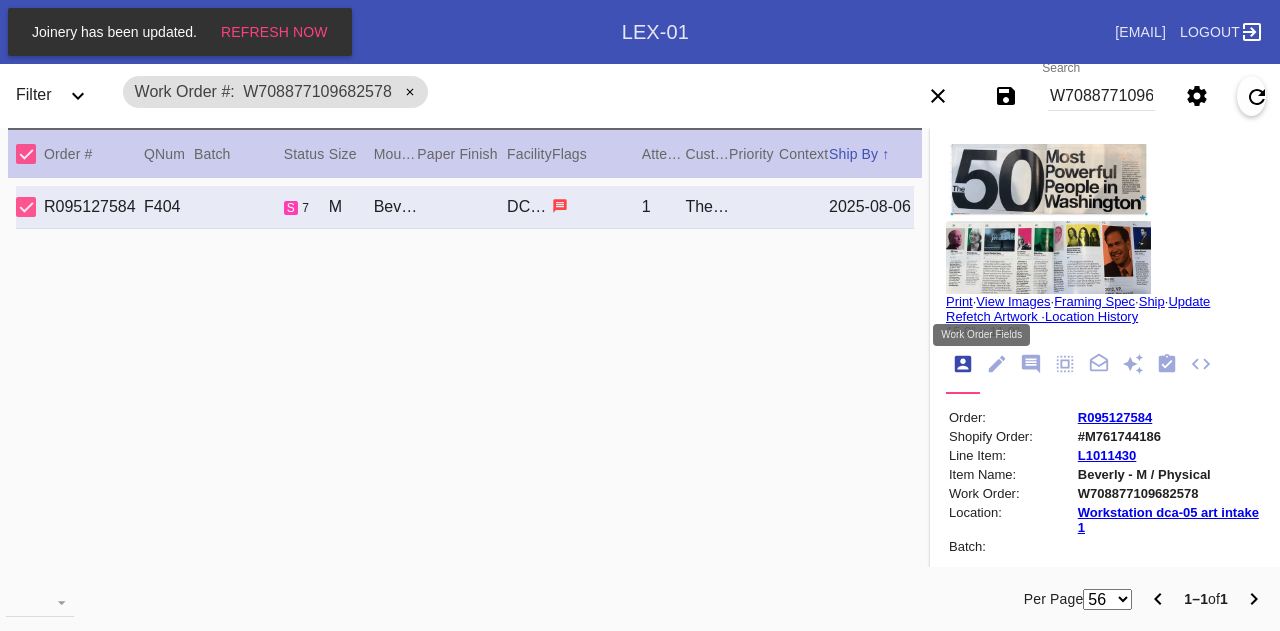 click 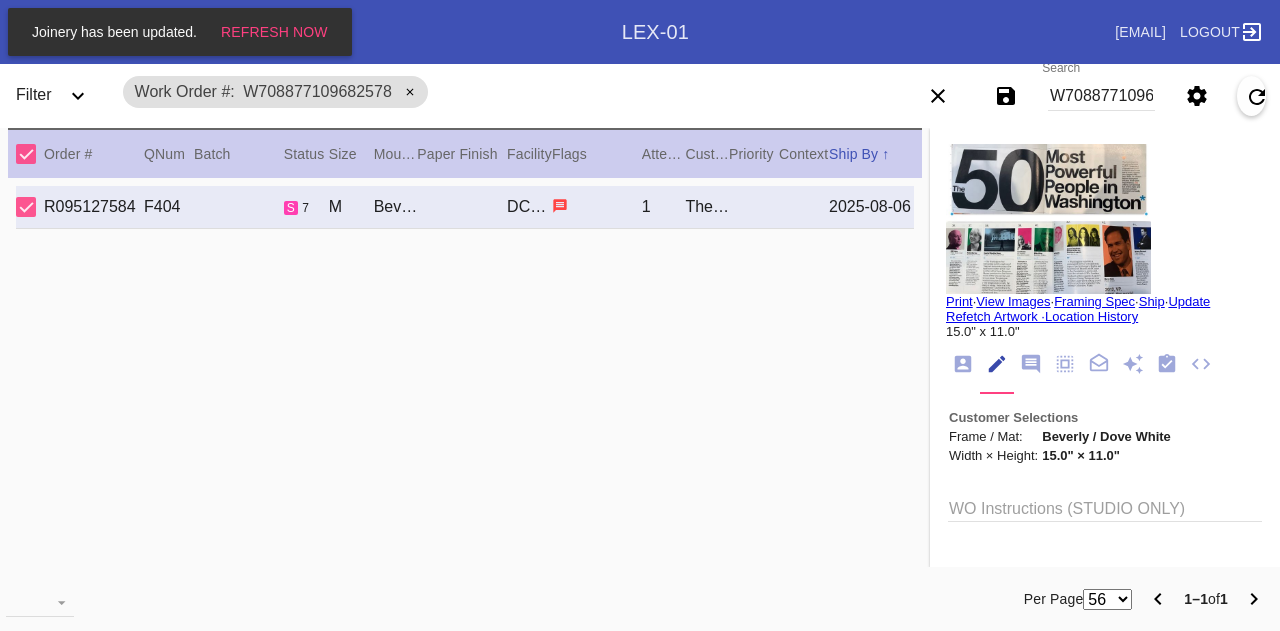 scroll, scrollTop: 73, scrollLeft: 0, axis: vertical 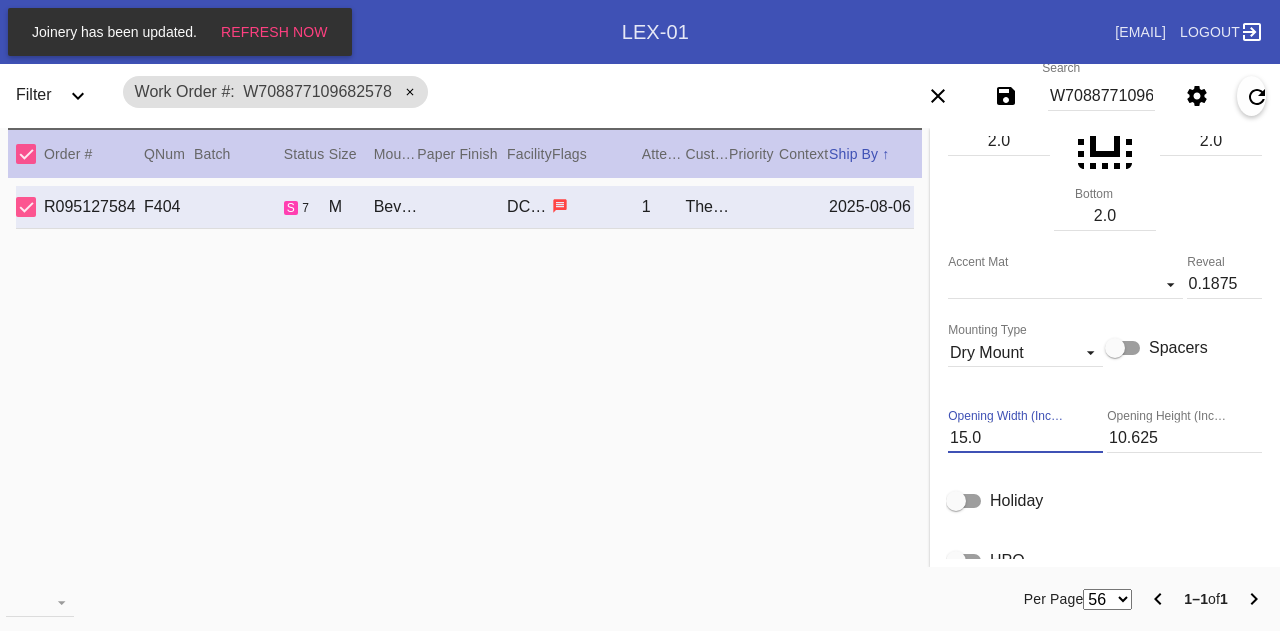 click on "15.0" at bounding box center (1025, 438) 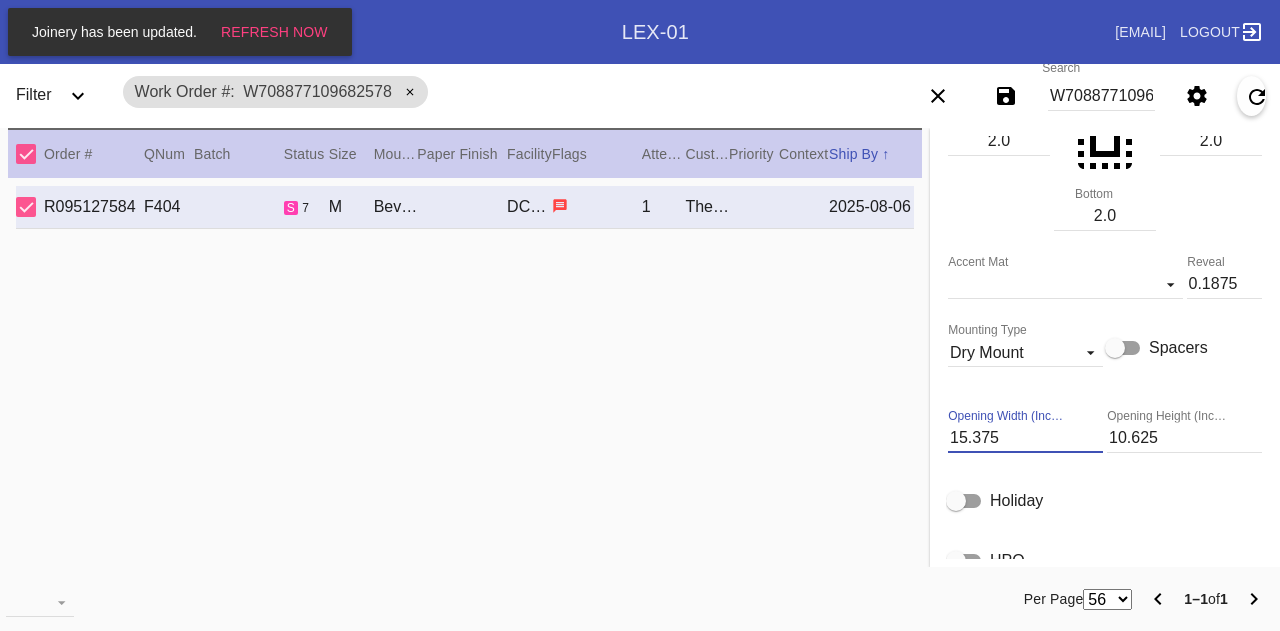 type on "15.375" 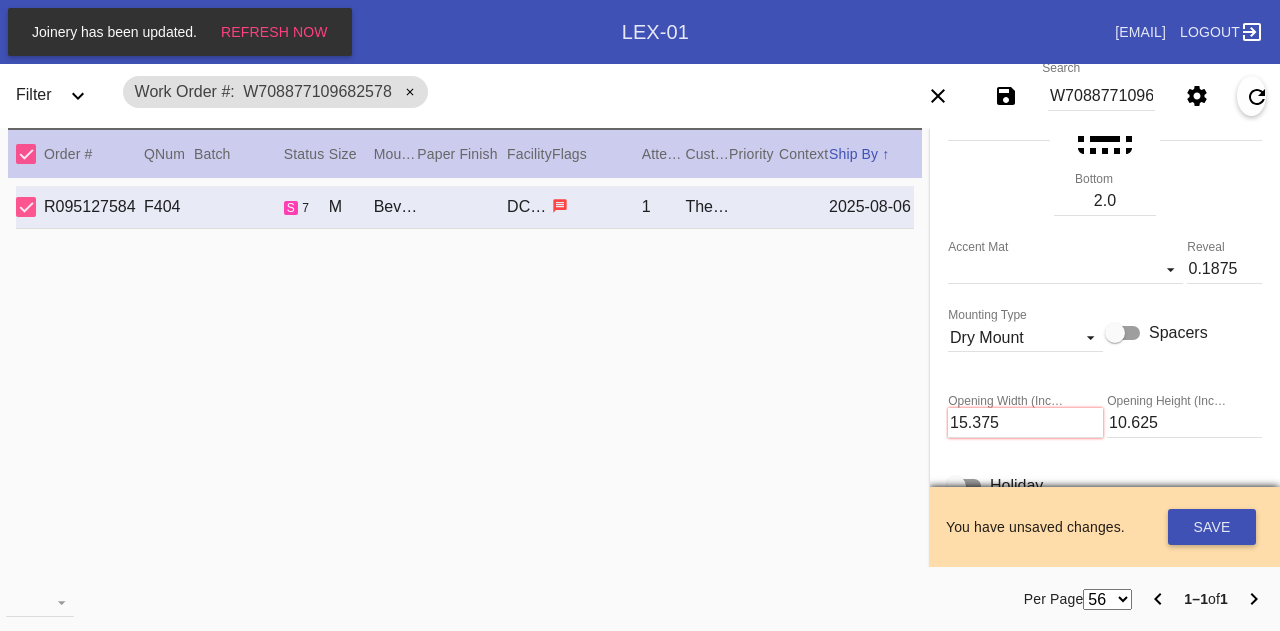 scroll, scrollTop: 680, scrollLeft: 0, axis: vertical 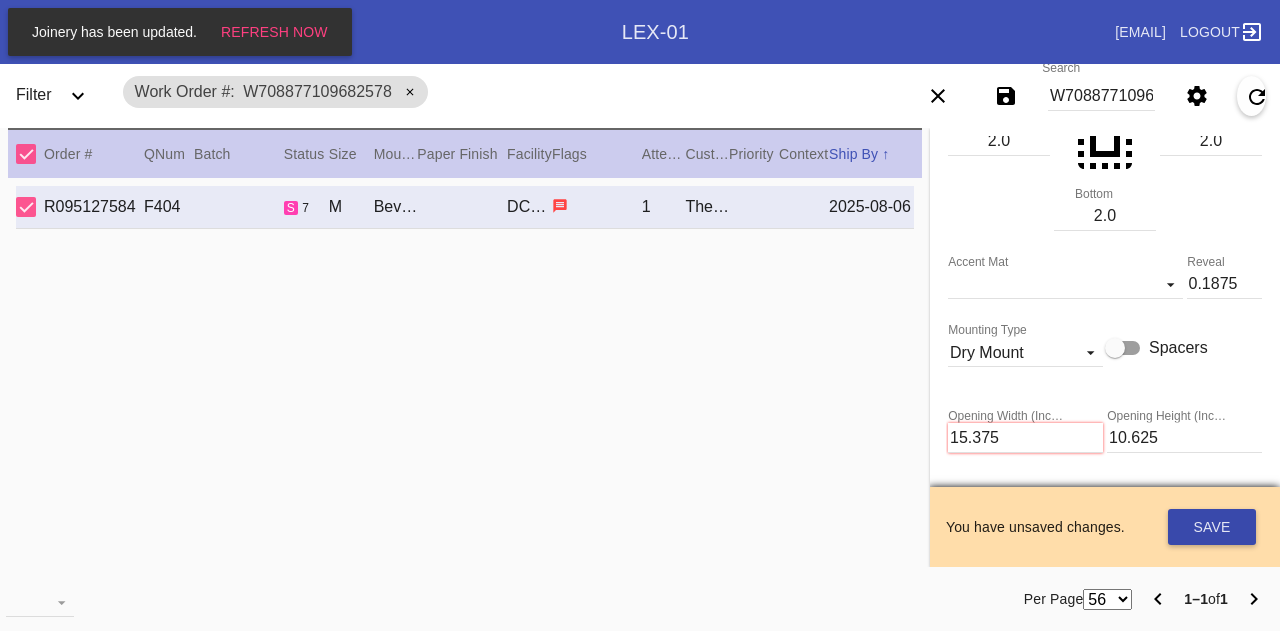 click on "Save" at bounding box center [1212, 527] 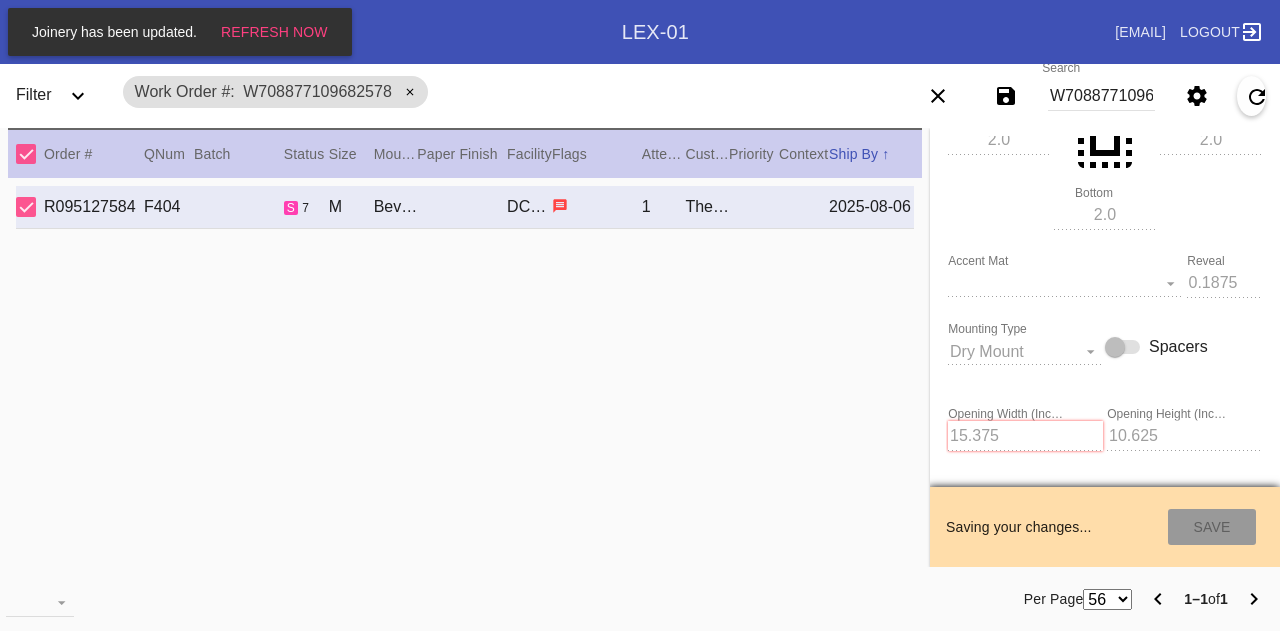 type on "8/3/2025" 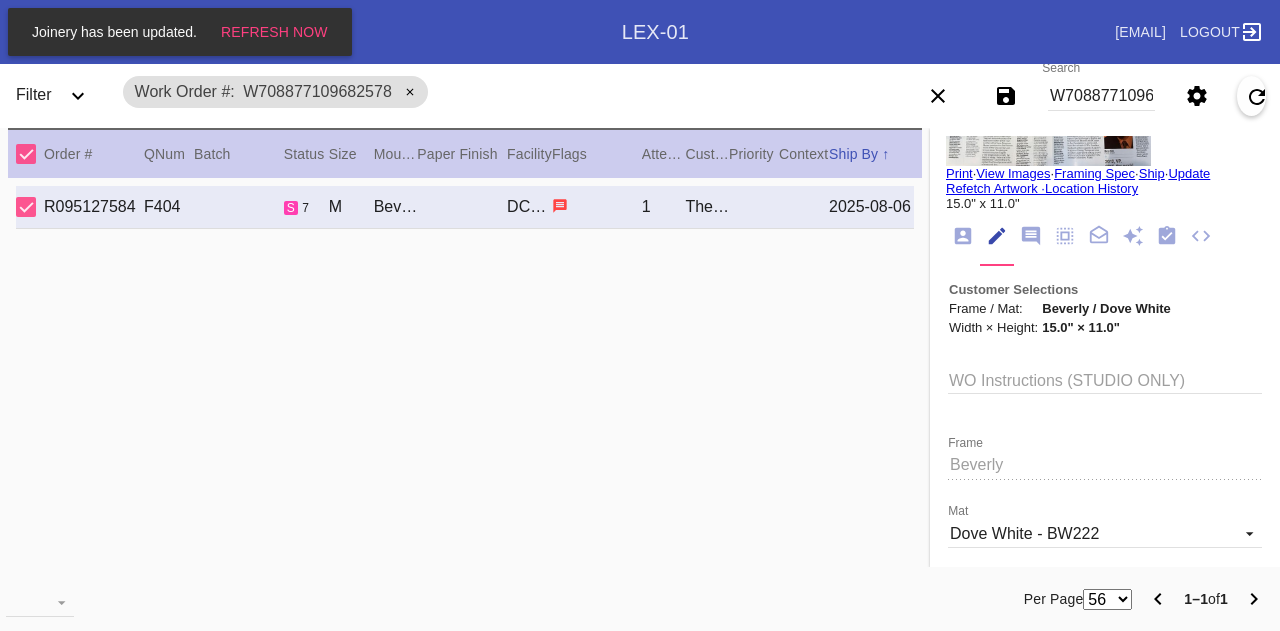 scroll, scrollTop: 0, scrollLeft: 0, axis: both 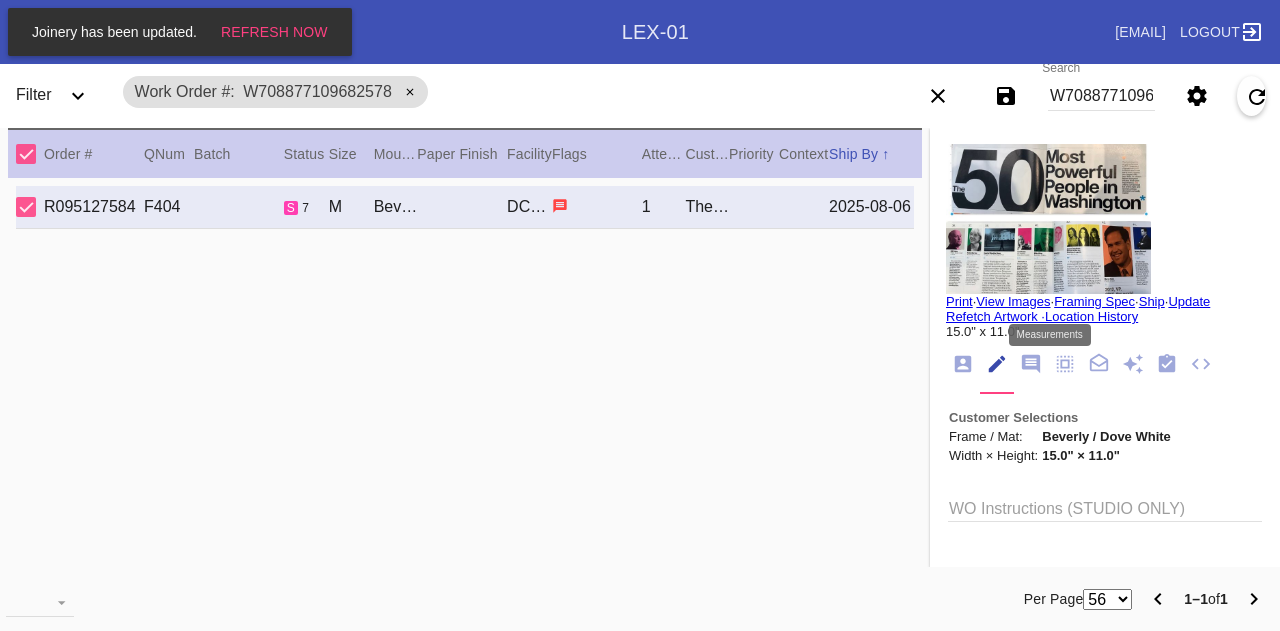 click 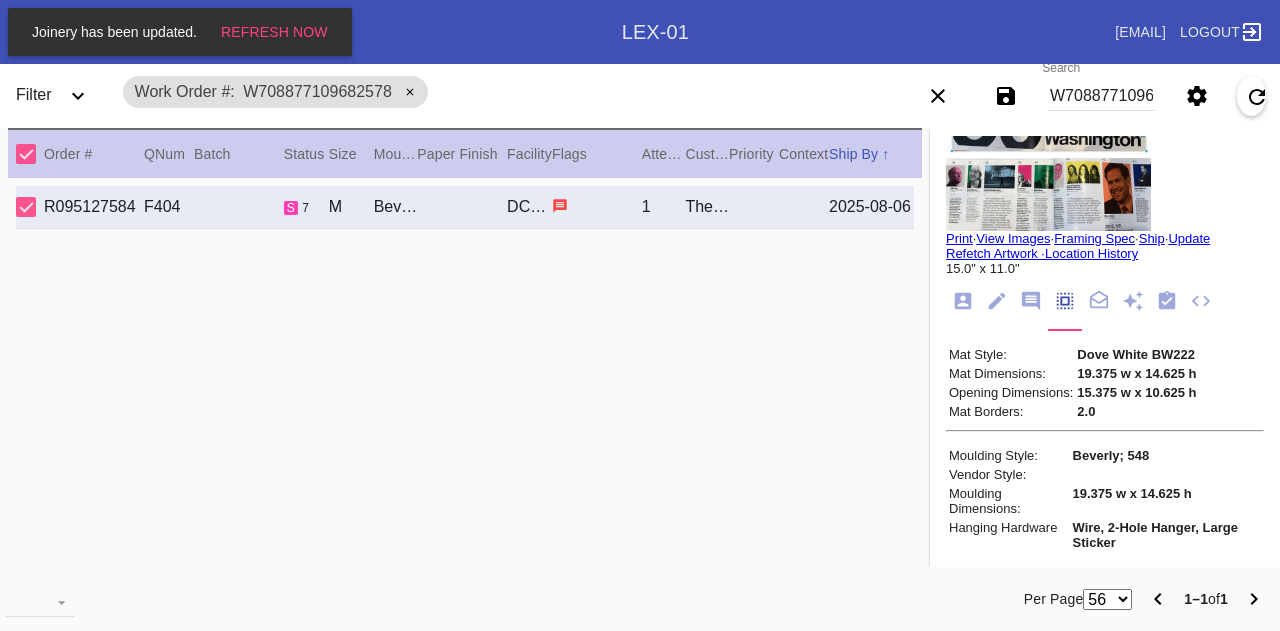scroll, scrollTop: 64, scrollLeft: 0, axis: vertical 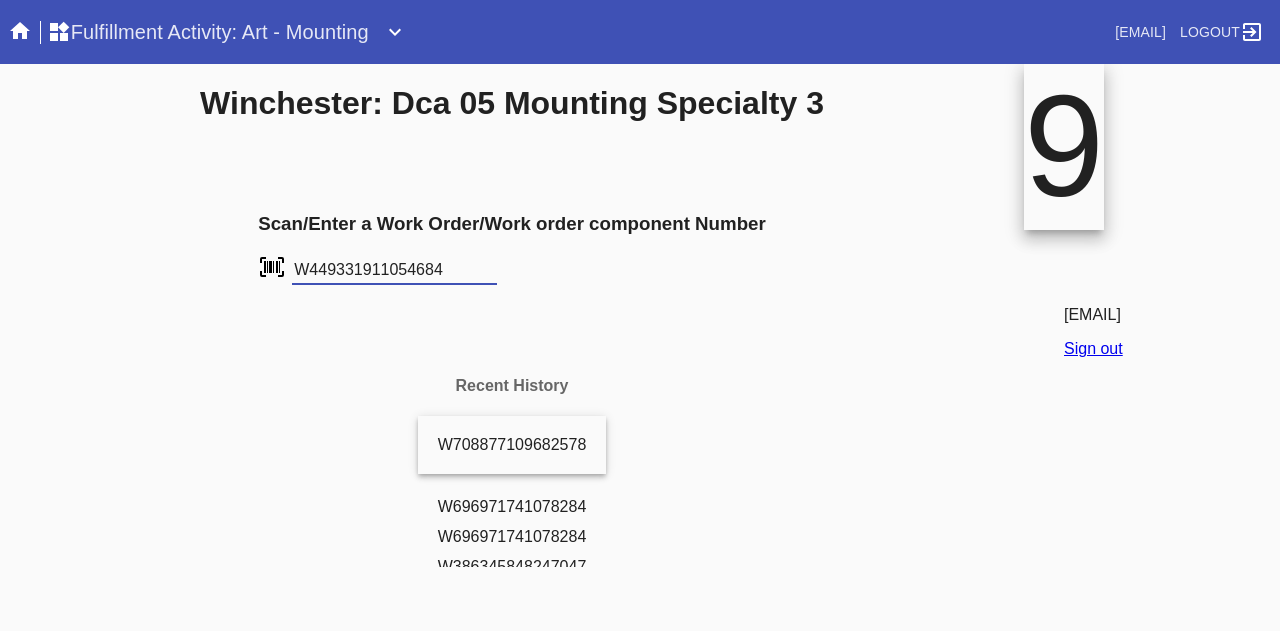 type on "W449331911054684" 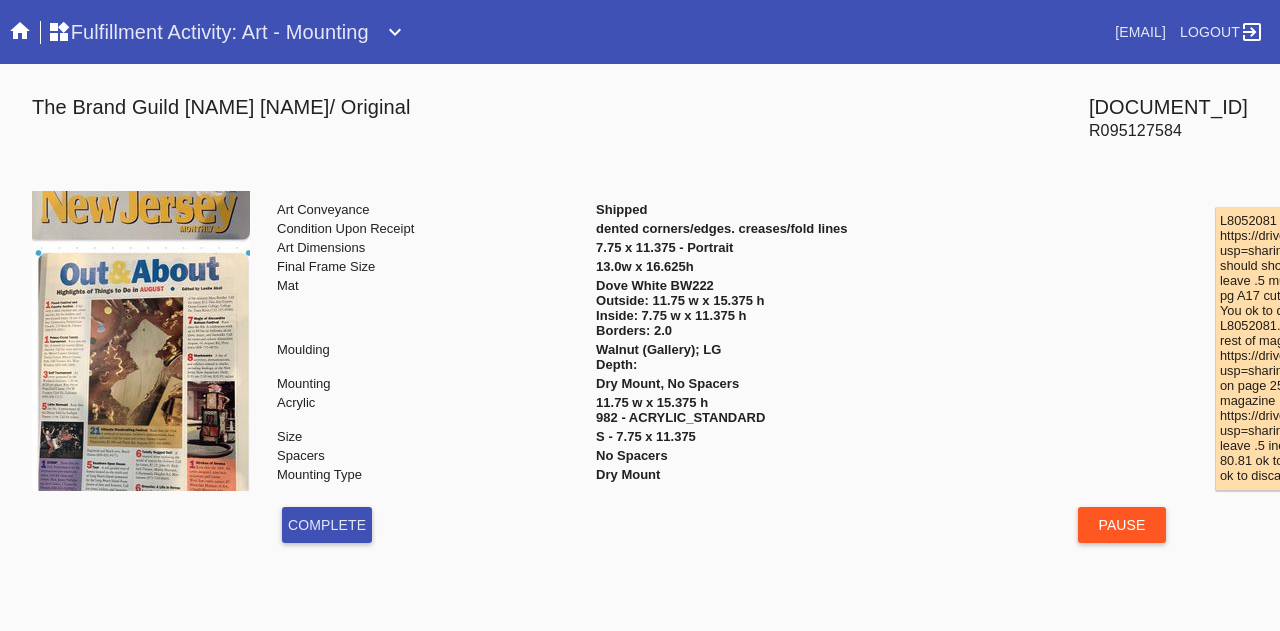 scroll, scrollTop: 0, scrollLeft: 0, axis: both 